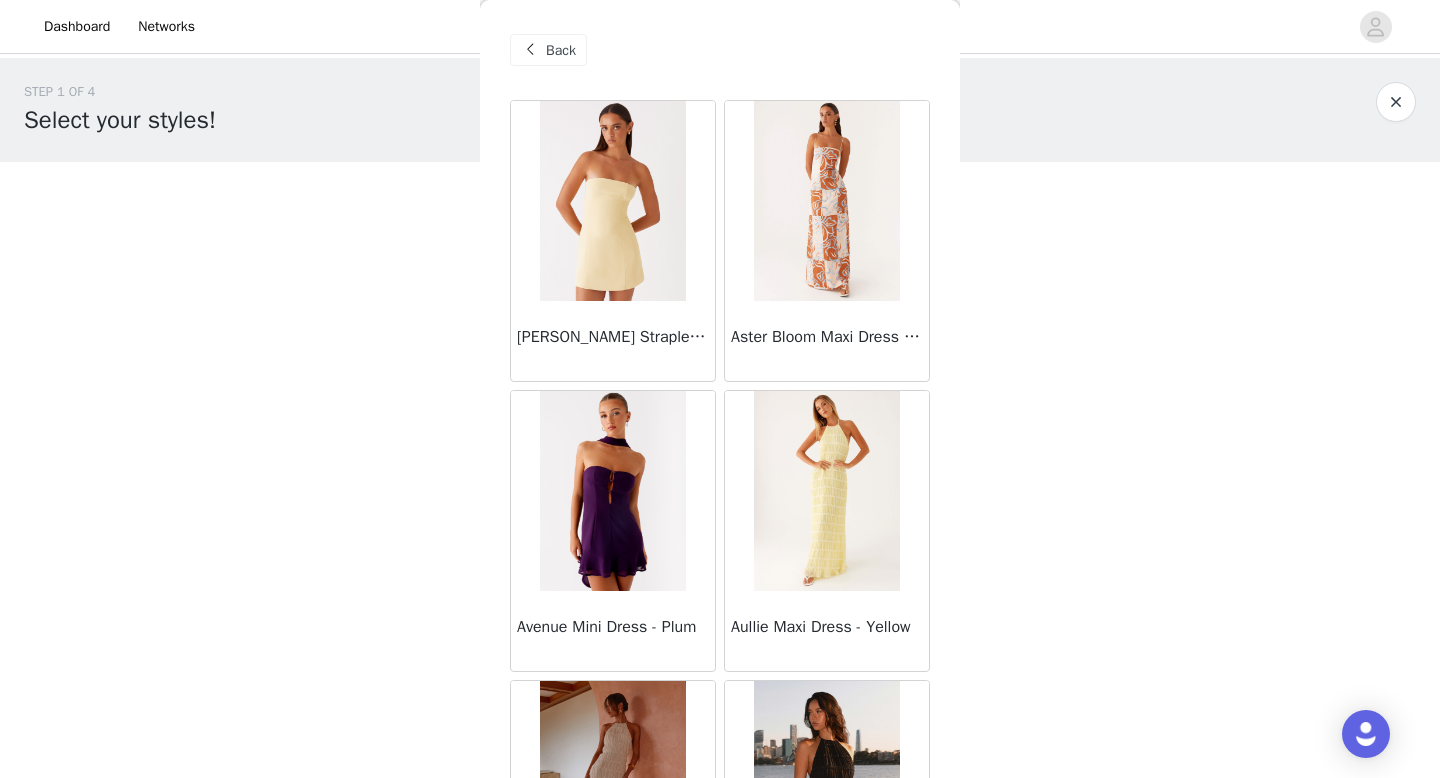 scroll, scrollTop: 0, scrollLeft: 0, axis: both 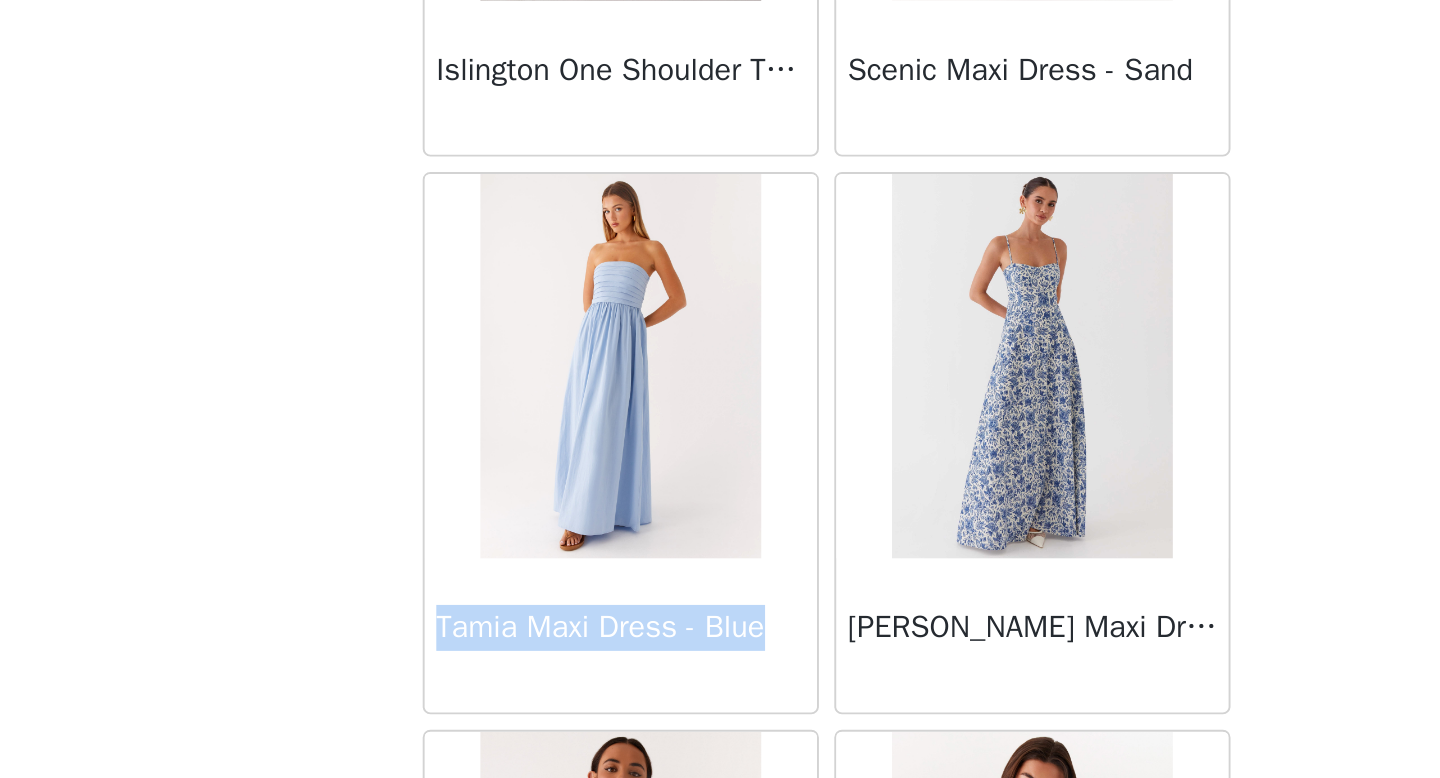 drag, startPoint x: 701, startPoint y: 591, endPoint x: 497, endPoint y: 591, distance: 204 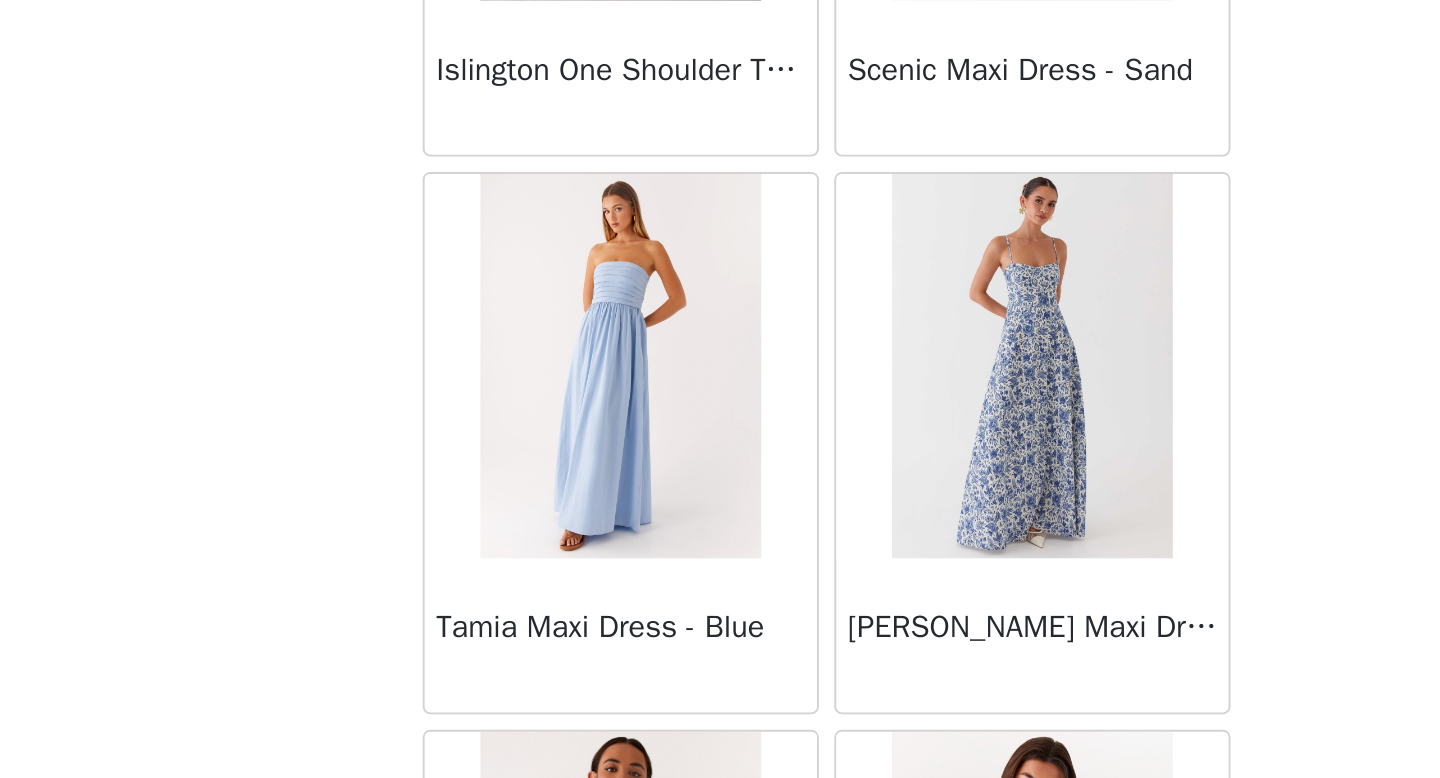 click on "STEP 1 OF 4
Select your styles!
Please note that the sizes are in AU Sizes. Australian Sizing is 2 sizes up, so a US0 = AU4, US4 = AU8. Peppermayo Size Guide: [URL][DOMAIN_NAME]       0/3 Selected           Add Product       Back       [PERSON_NAME] Strapless Mini Dress - Yellow       [PERSON_NAME] Maxi Dress - Orange Blue Floral       Avenue Mini Dress - Plum       Aullie Maxi Dress - Yellow       Aullie Maxi Dress - Ivory       Aullie Mini Dress - Black       Avalia Backless Scarf Mini Dress - White Polka Dot       Aullie Maxi Dress - Blue       [PERSON_NAME] Maxi Dress - Bloom Wave Print       Athens One Shoulder Top - Floral       Aullie Mini Dress - Blue       Aullie Maxi Dress - [PERSON_NAME] Strapless Mini Dress - Cobalt       Atlantic Midi Dress - Yellow       Aullie Maxi Dress - Pink       Azura Halter Top - Yellow       Beki Beaded Mesh Maxi Dress - Deep Red" at bounding box center (720, 309) 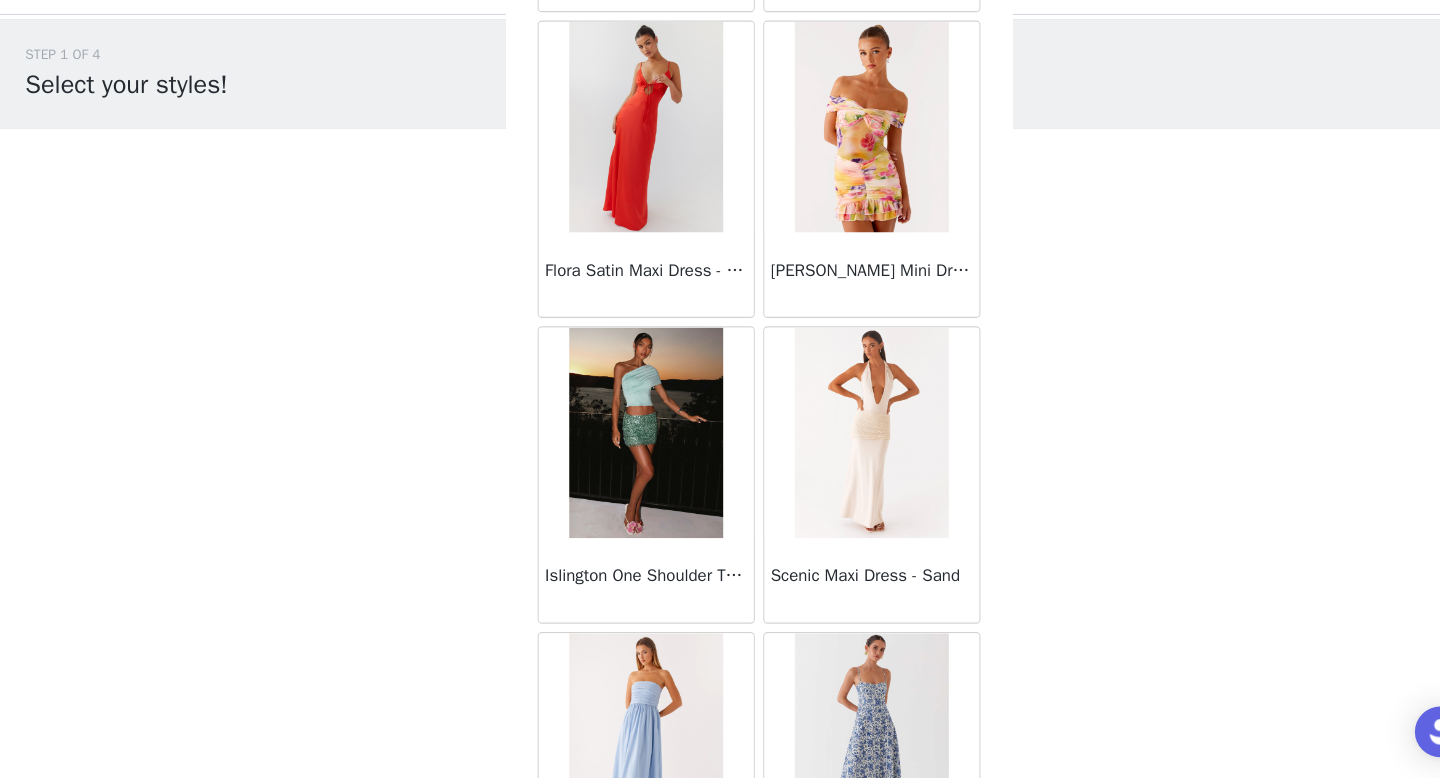 scroll, scrollTop: 61756, scrollLeft: 0, axis: vertical 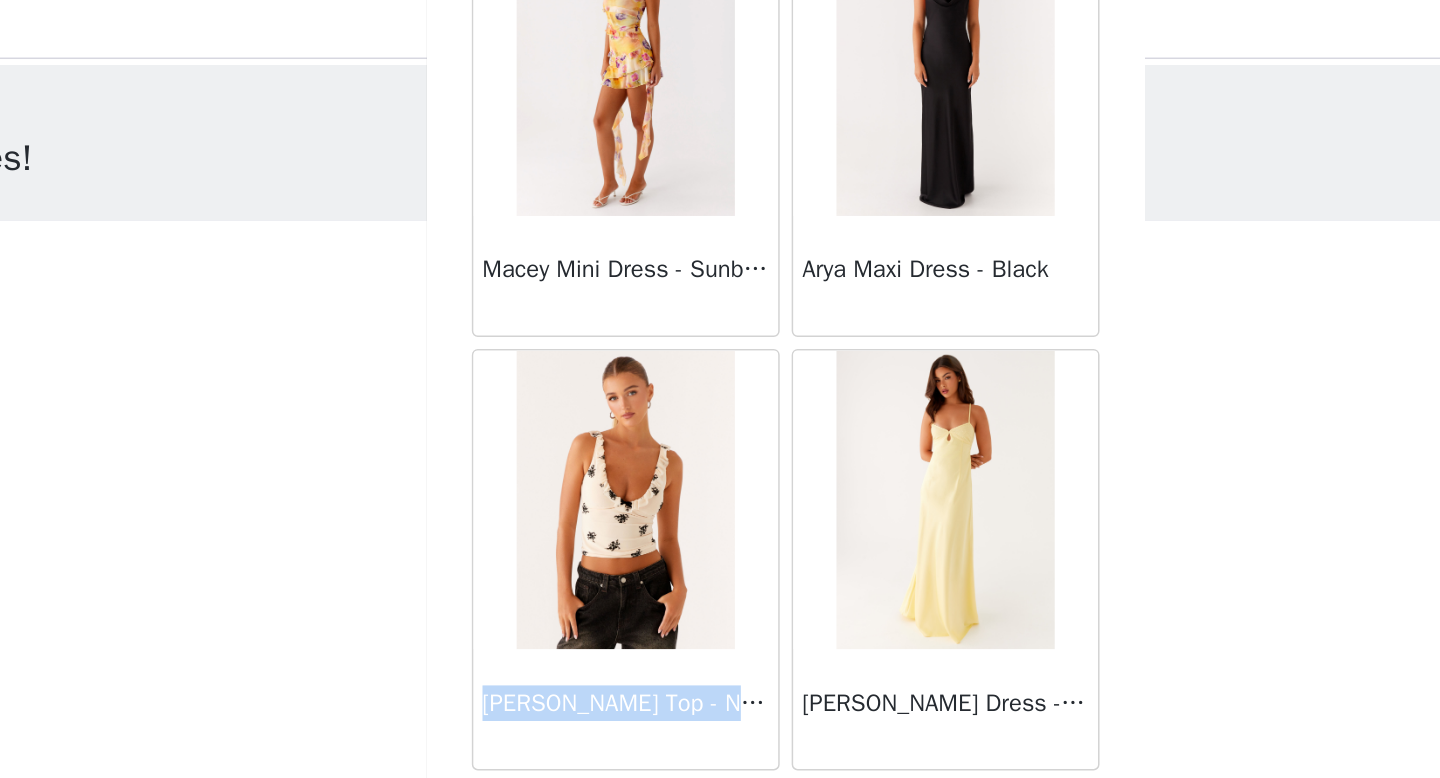drag, startPoint x: 701, startPoint y: 486, endPoint x: 513, endPoint y: 486, distance: 188 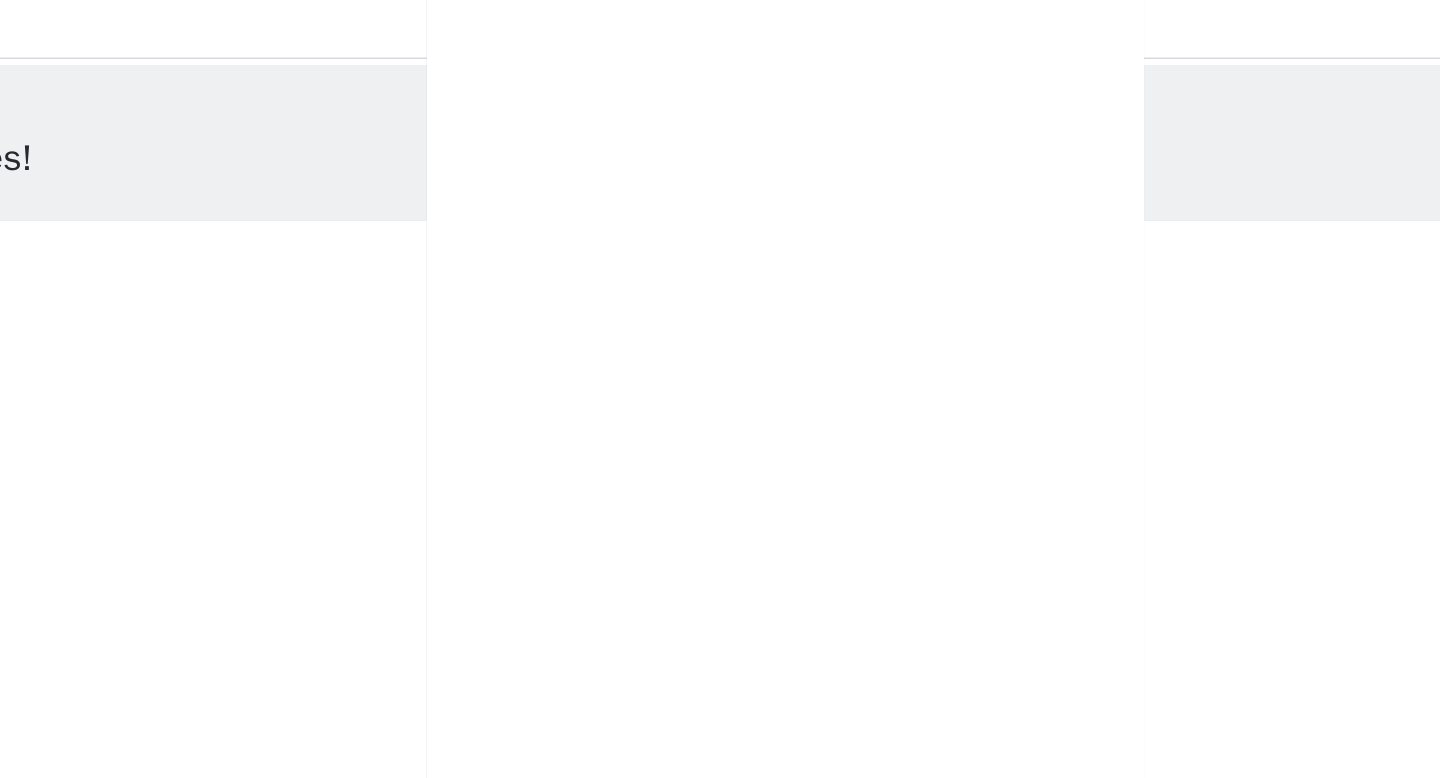 scroll, scrollTop: 0, scrollLeft: 0, axis: both 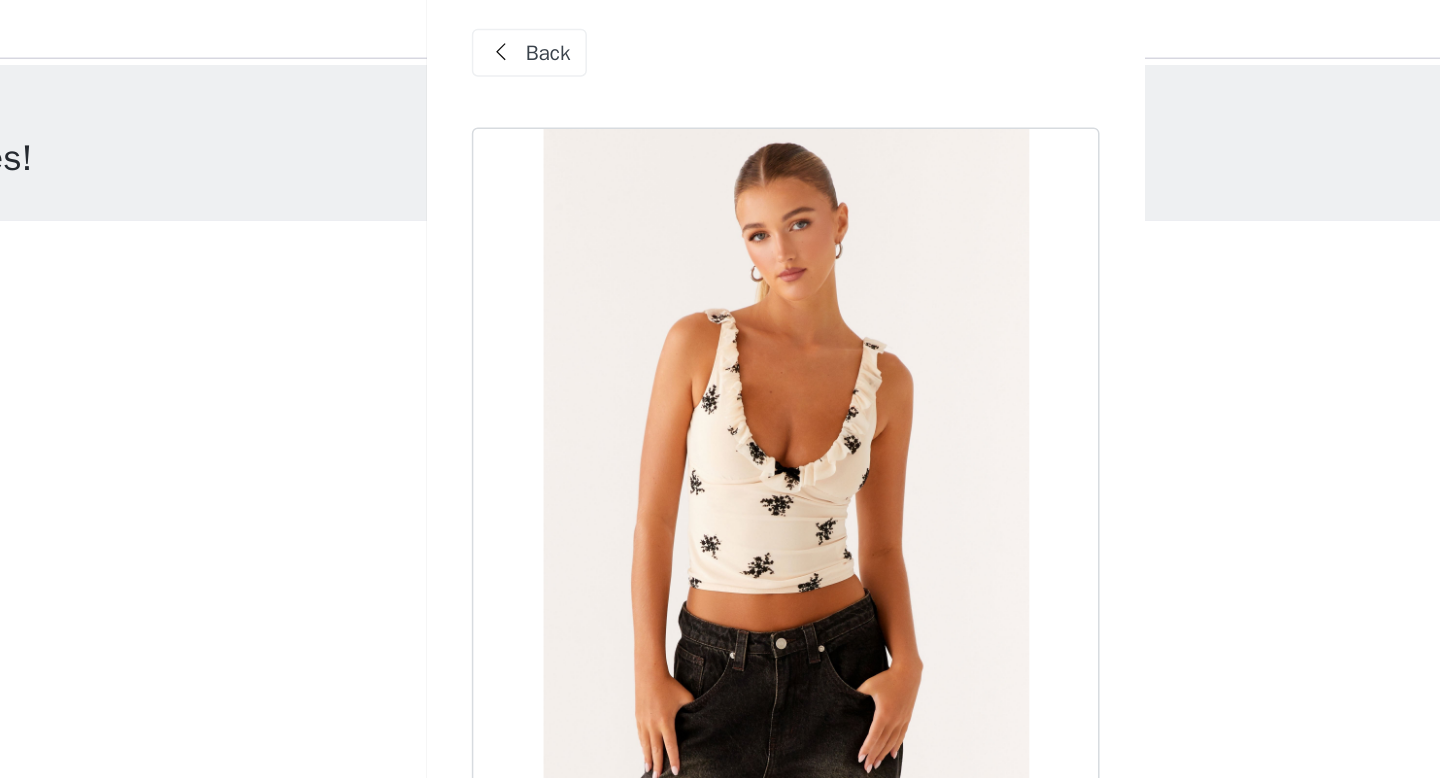click on "Back" at bounding box center [561, 50] 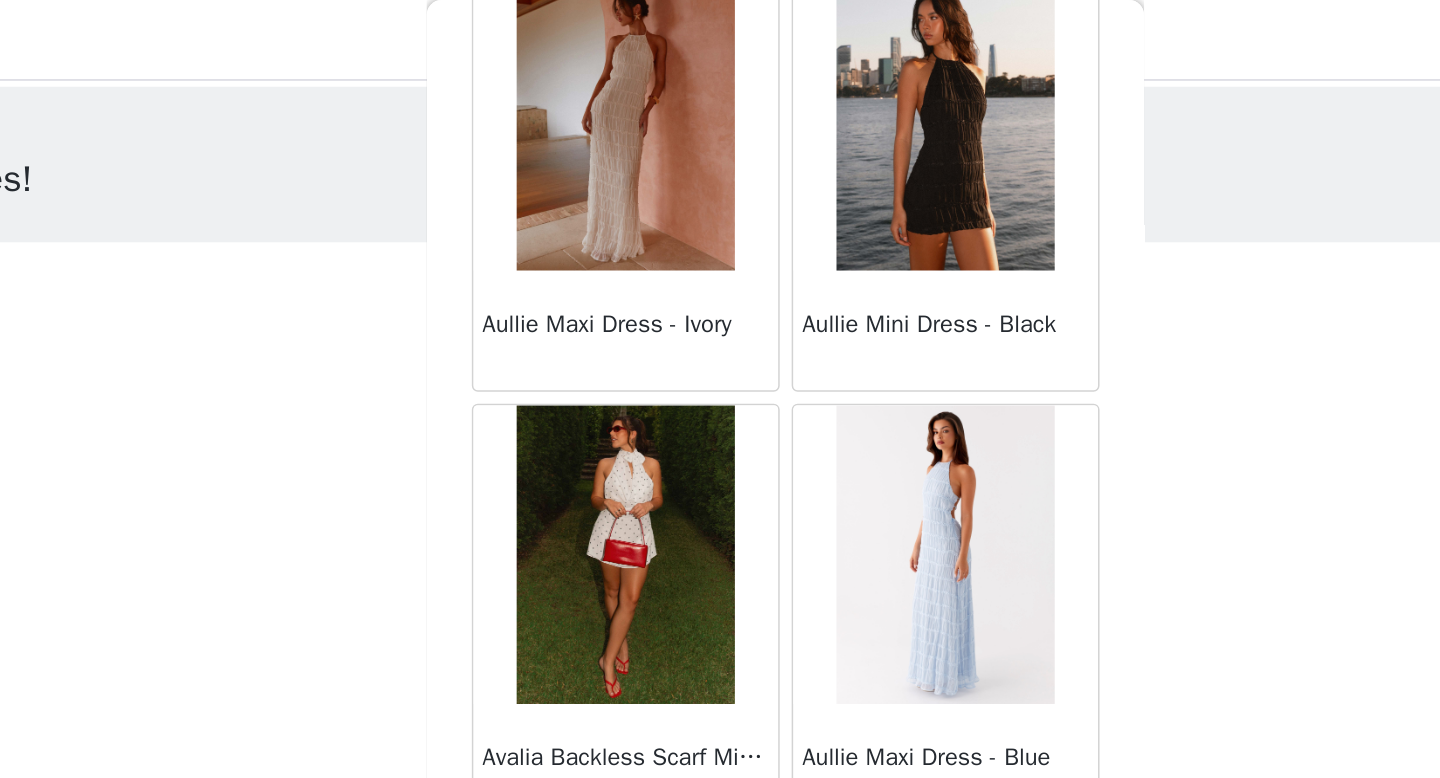 scroll, scrollTop: 826, scrollLeft: 0, axis: vertical 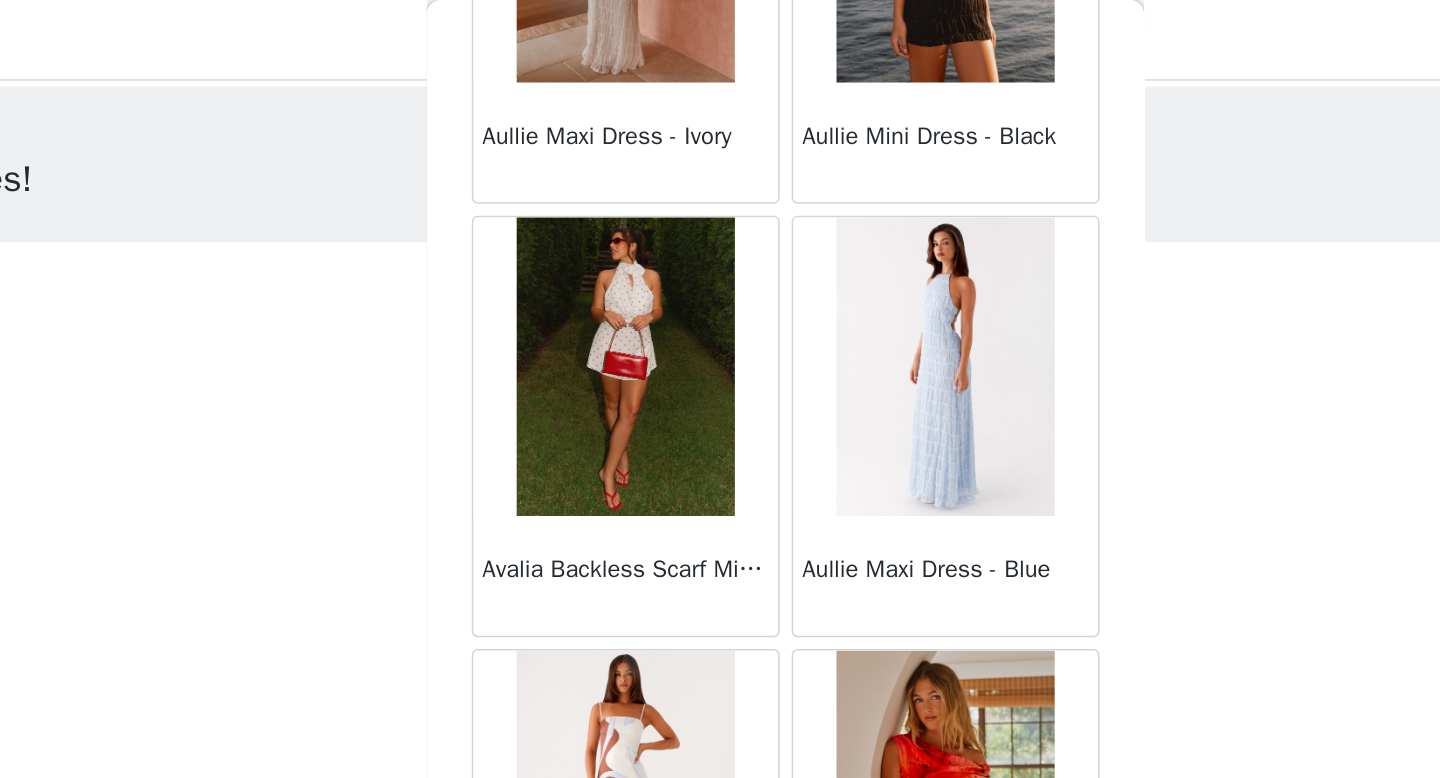 click at bounding box center (826, 245) 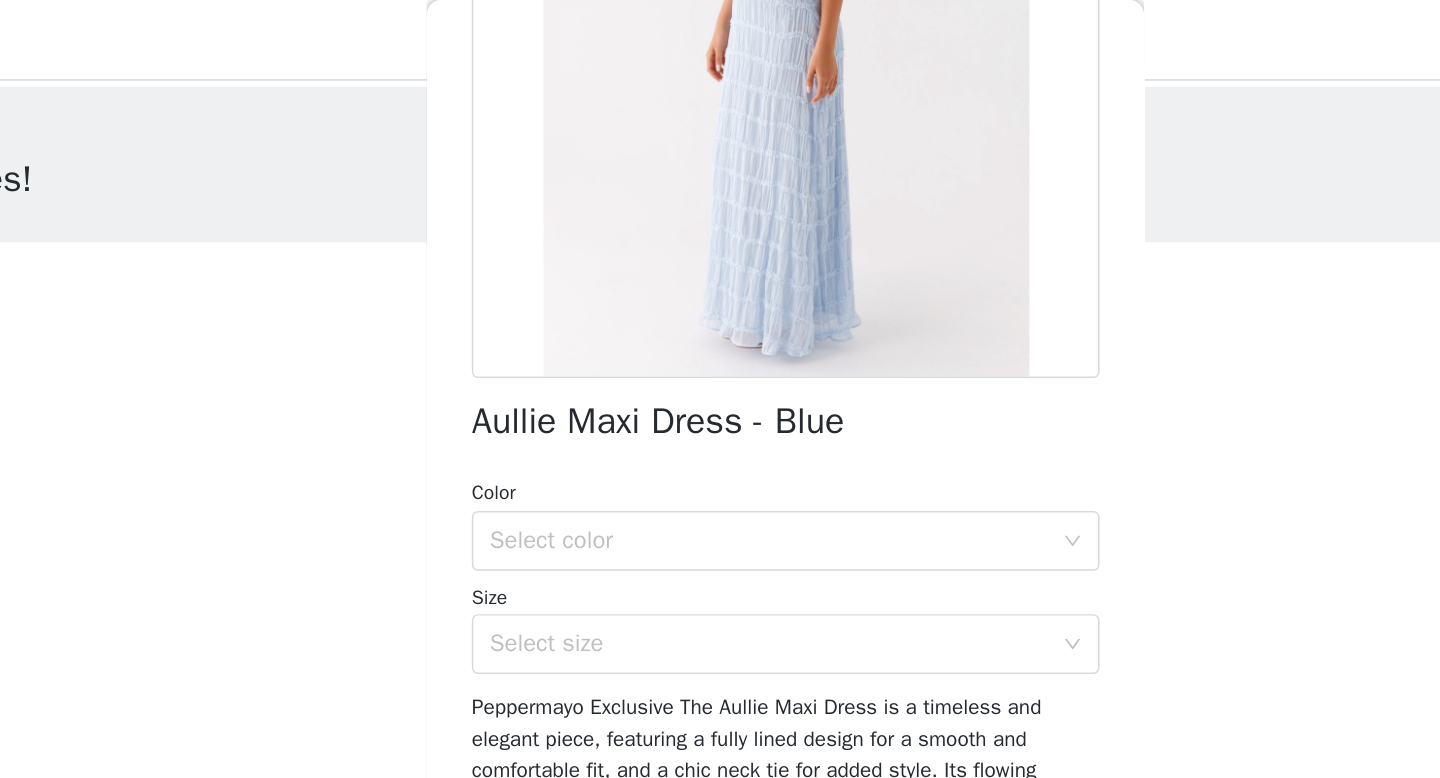 scroll, scrollTop: 297, scrollLeft: 0, axis: vertical 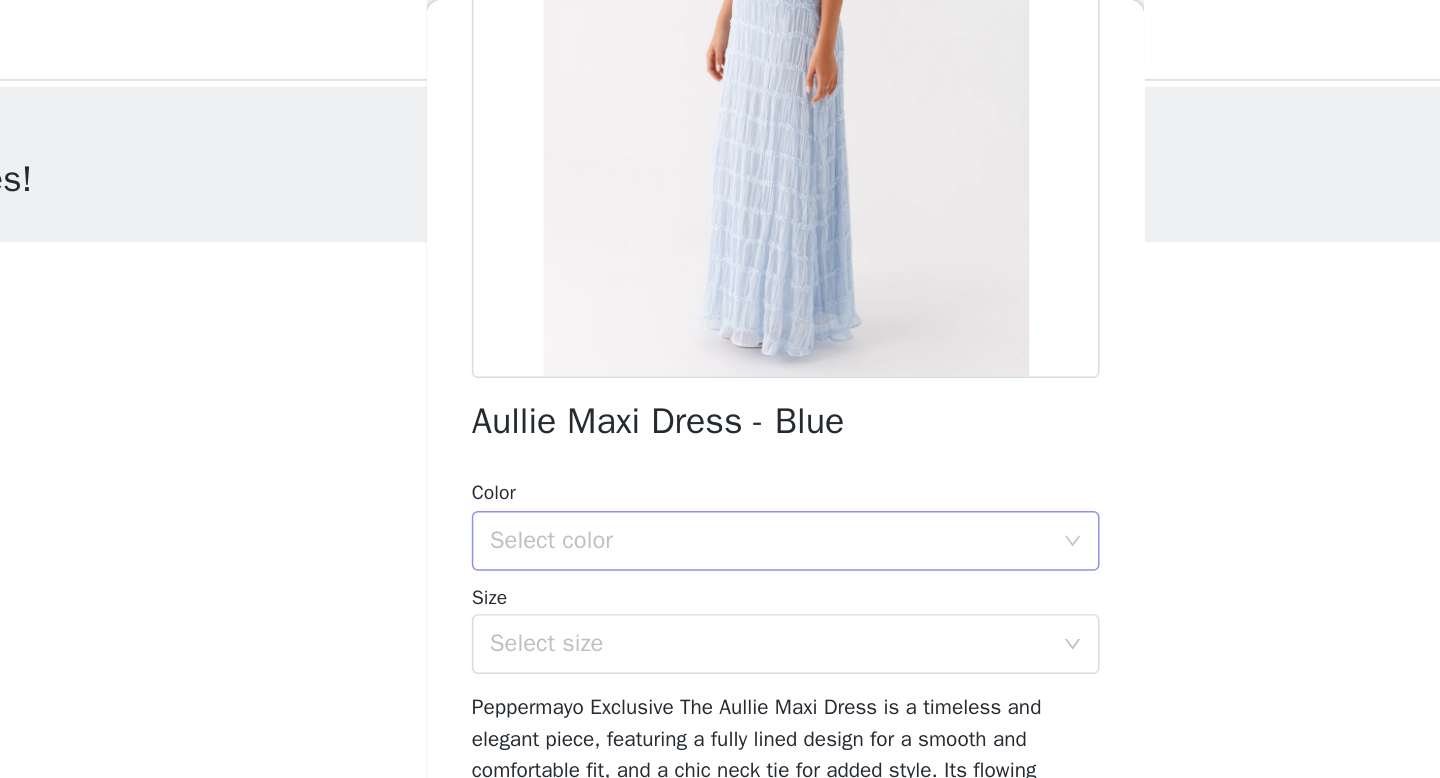 click on "Select color" at bounding box center [709, 362] 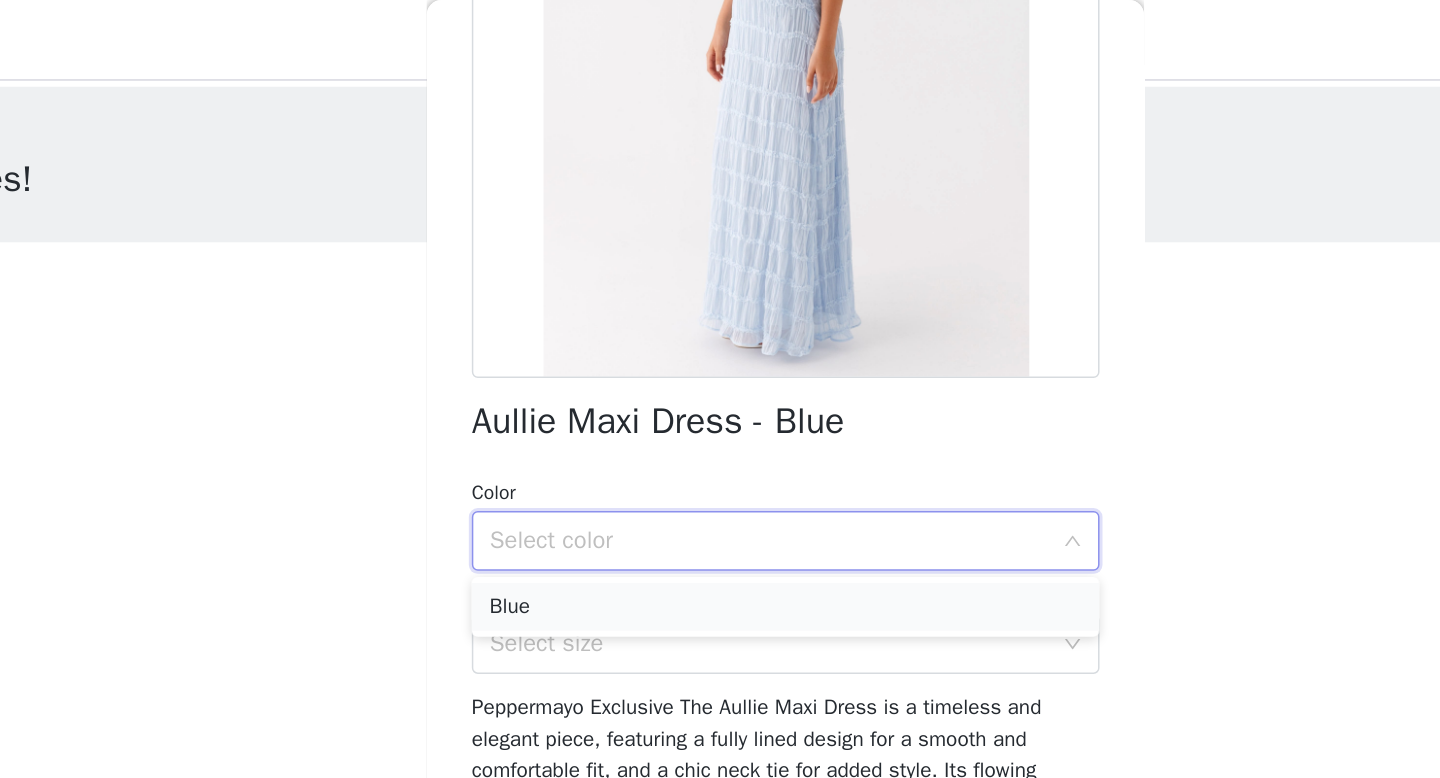 click on "Blue" at bounding box center [720, 406] 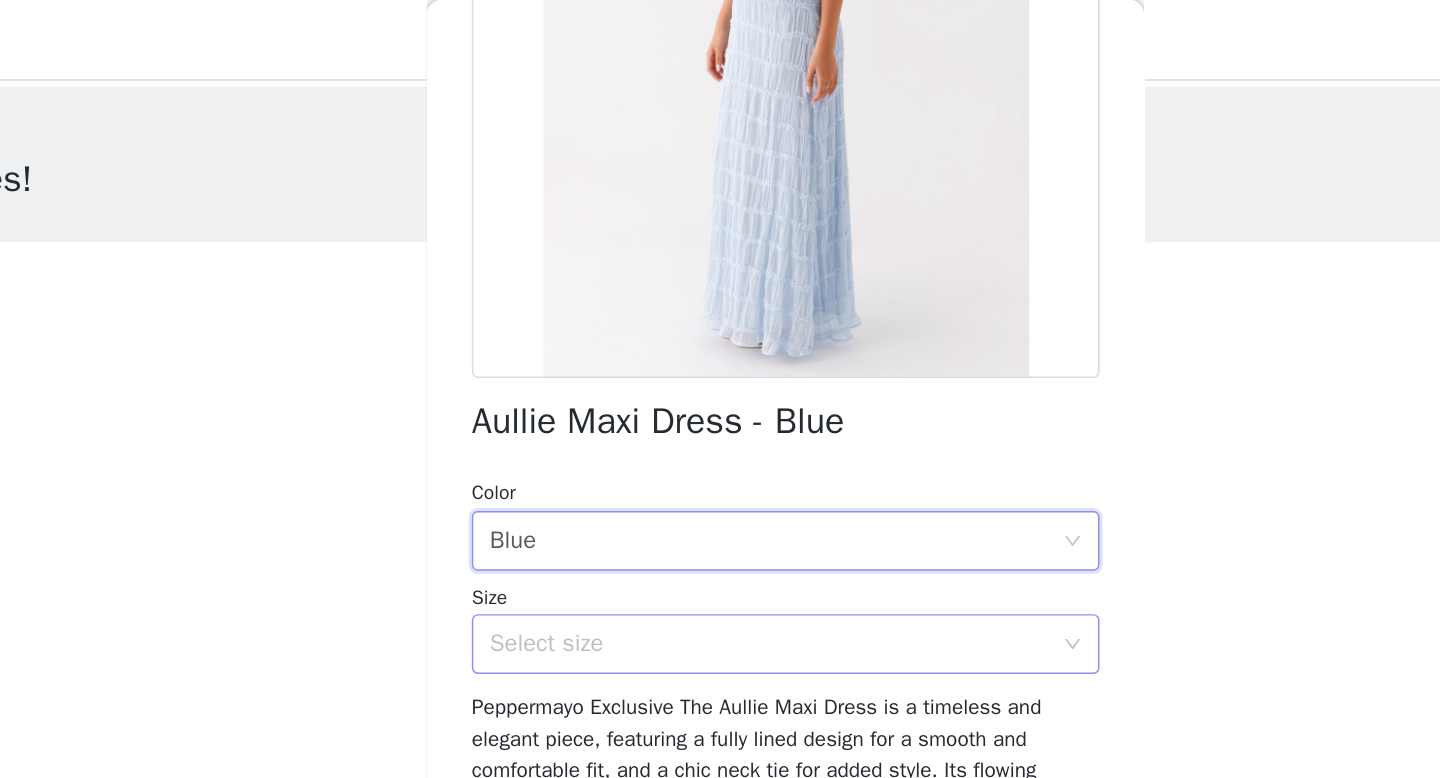 click on "Select size" at bounding box center [709, 431] 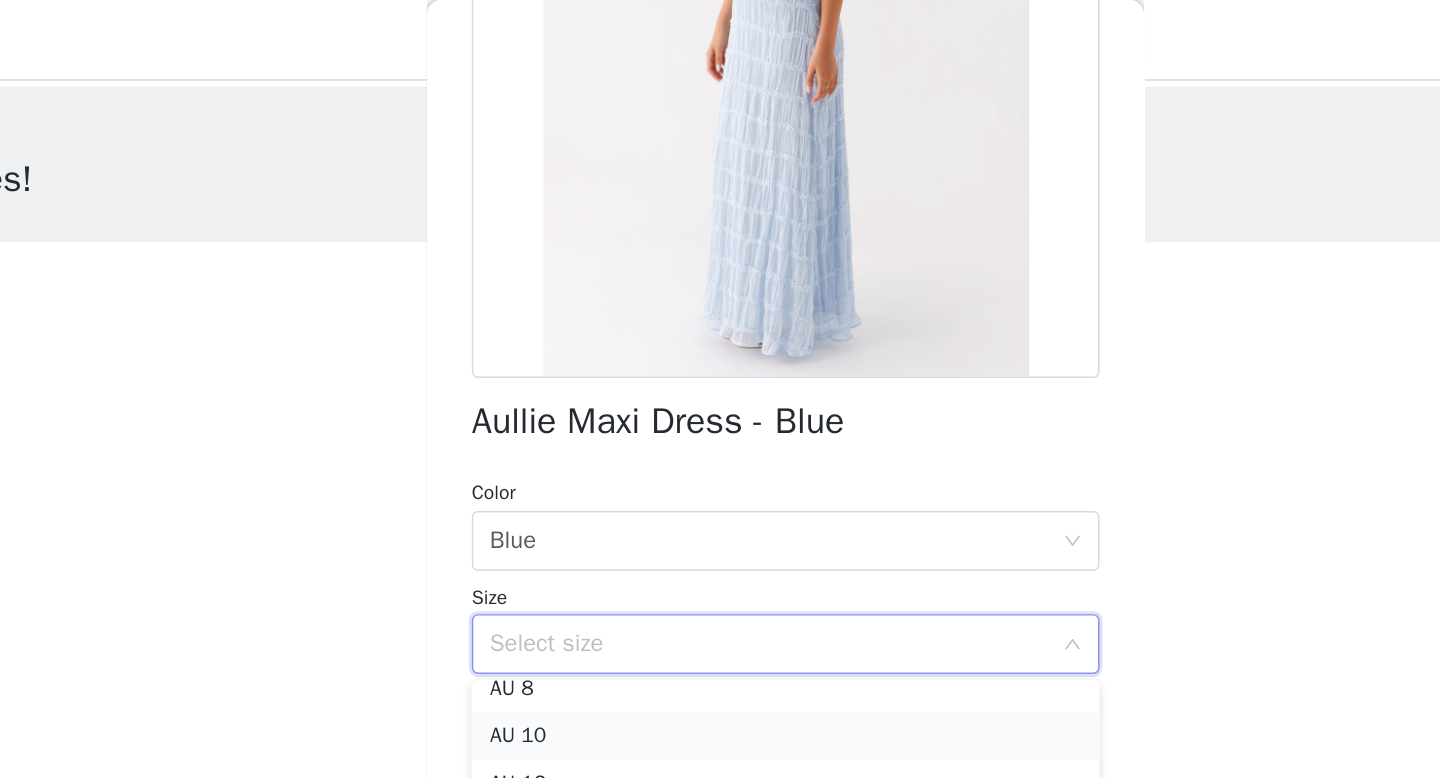 scroll, scrollTop: 68, scrollLeft: 0, axis: vertical 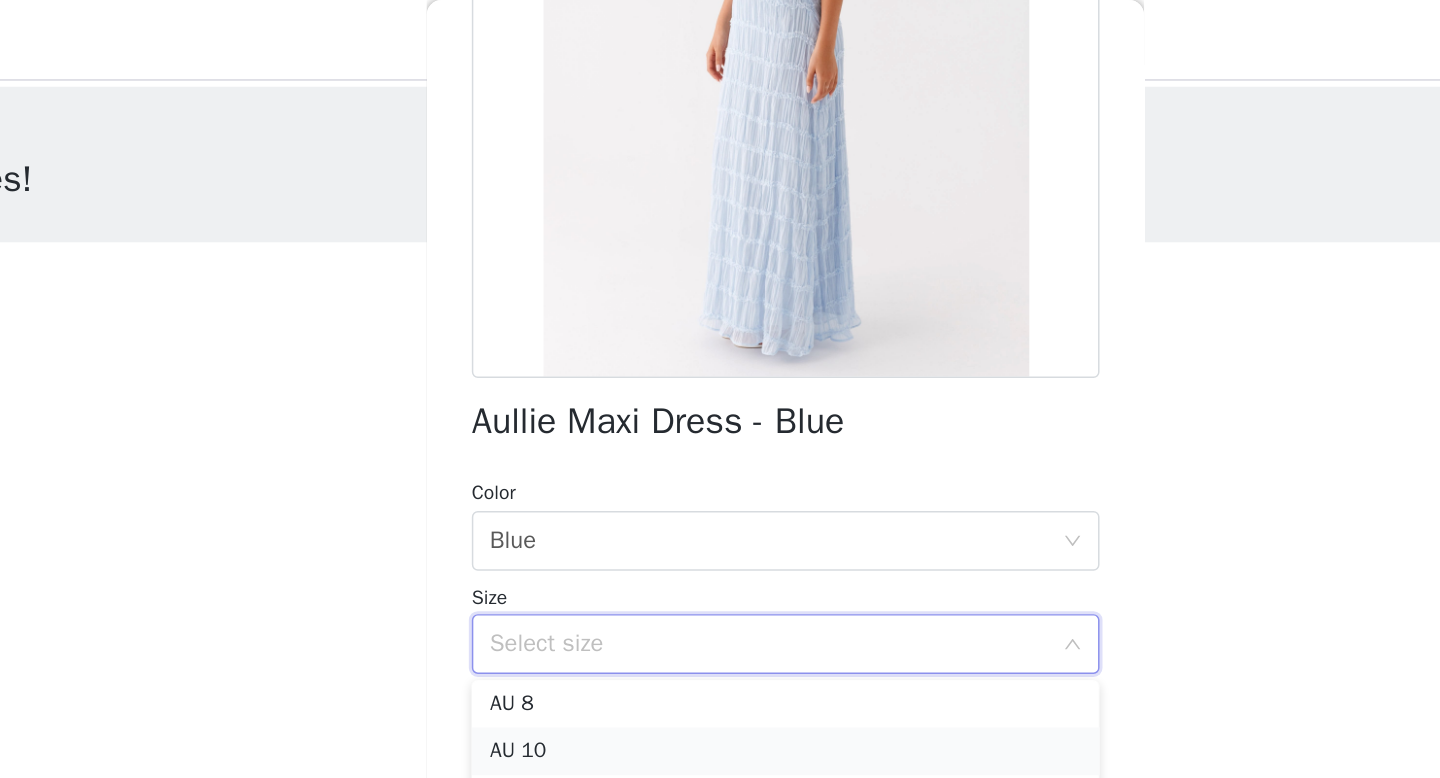 click on "AU 10" at bounding box center [720, 503] 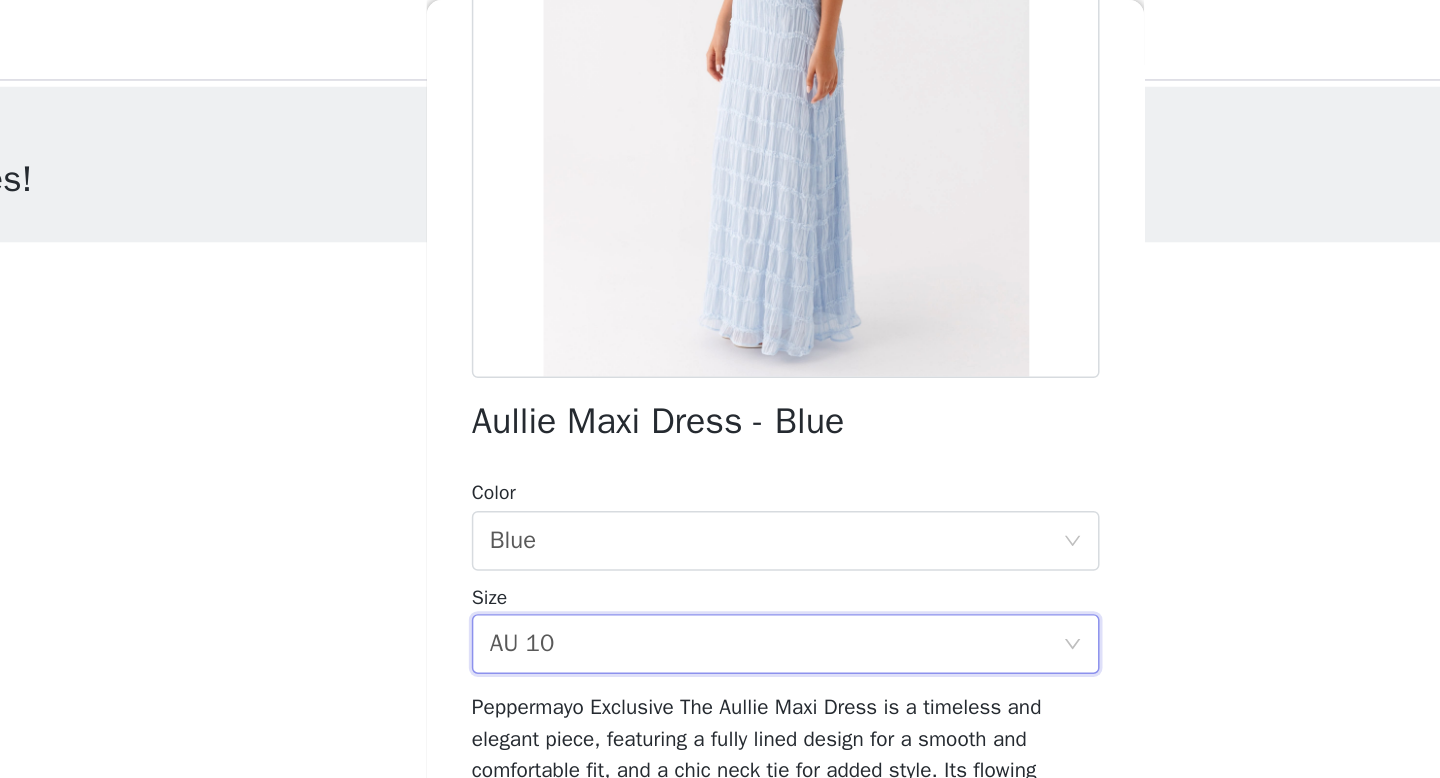 click on "STEP 1 OF 4
Select your styles!
Please note that the sizes are in AU Sizes. Australian Sizing is 2 sizes up, so a US0 = AU4, US4 = AU8. Peppermayo Size Guide: [URL][DOMAIN_NAME]       0/3 Selected           Add Product       Back     Aullie Maxi Dress - Blue               Color   Select color Blue Size   Select size AU 10     Add Product" at bounding box center (720, 237) 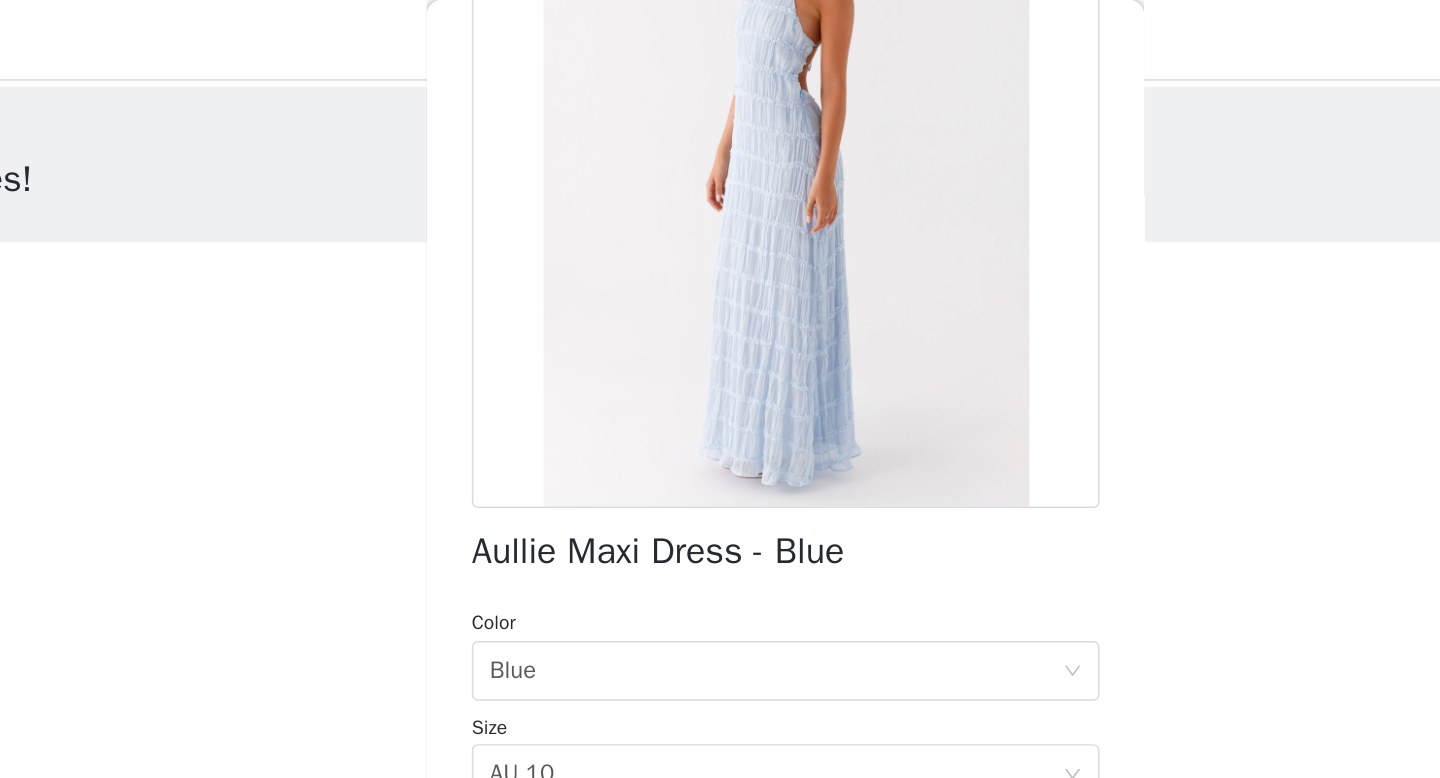 scroll, scrollTop: 125, scrollLeft: 0, axis: vertical 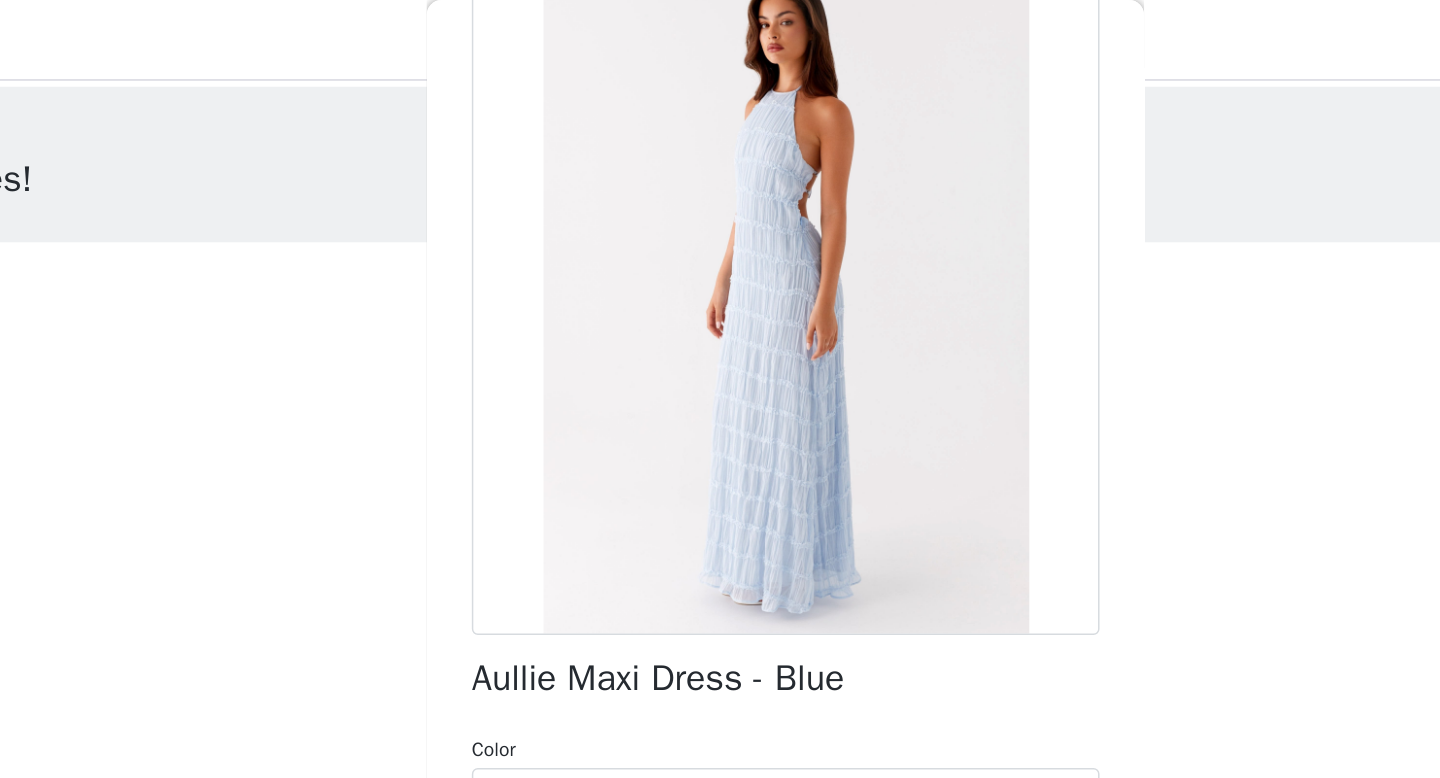 click at bounding box center (720, 200) 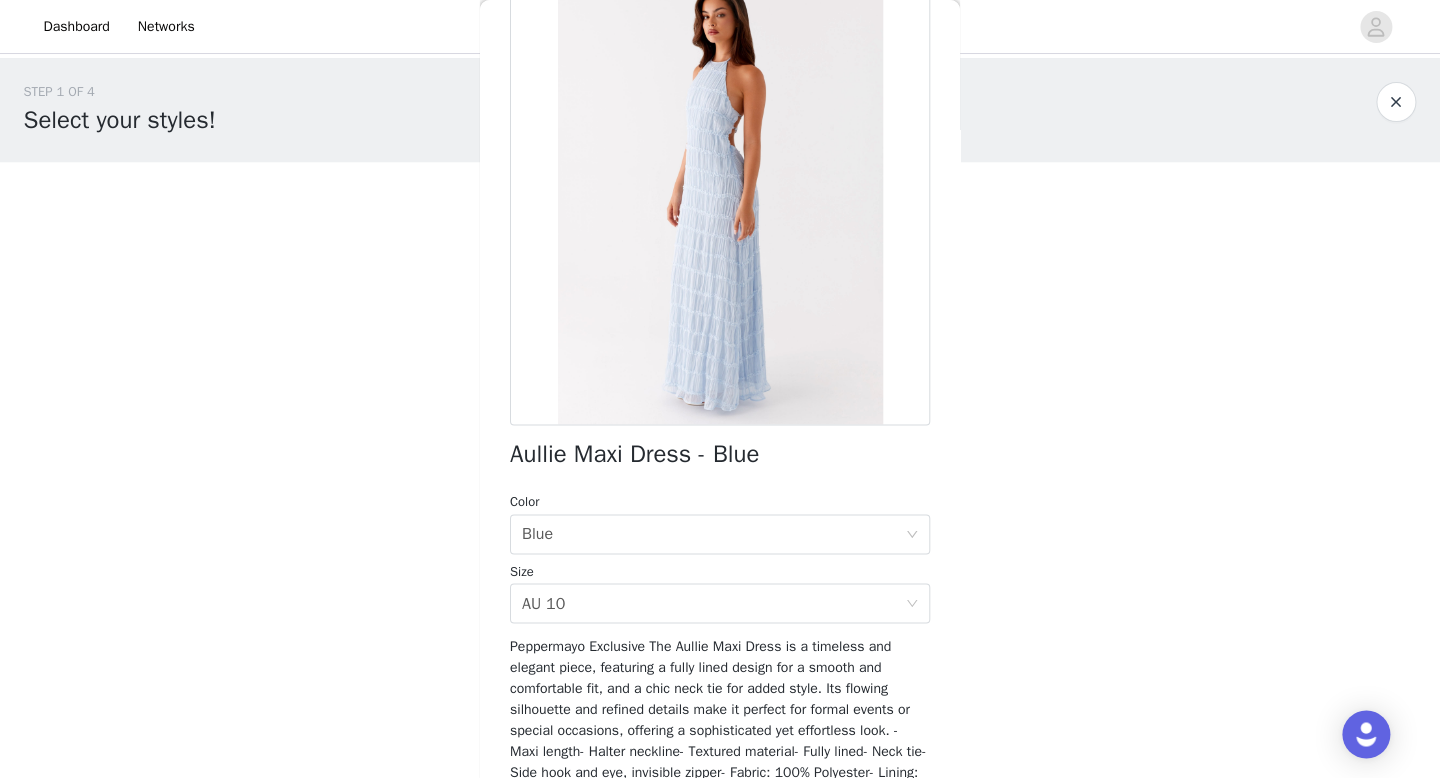 scroll, scrollTop: 0, scrollLeft: 0, axis: both 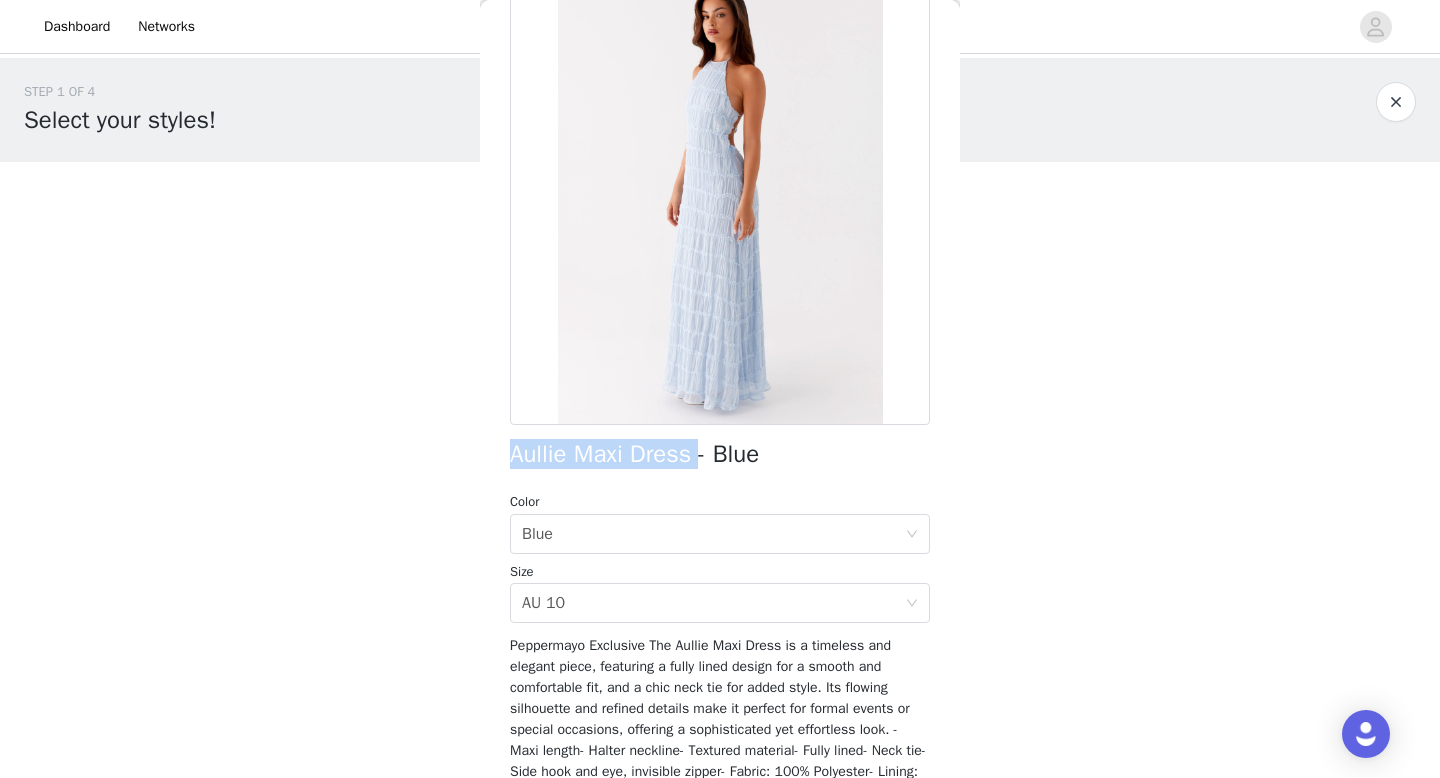 drag, startPoint x: 515, startPoint y: 453, endPoint x: 698, endPoint y: 447, distance: 183.09833 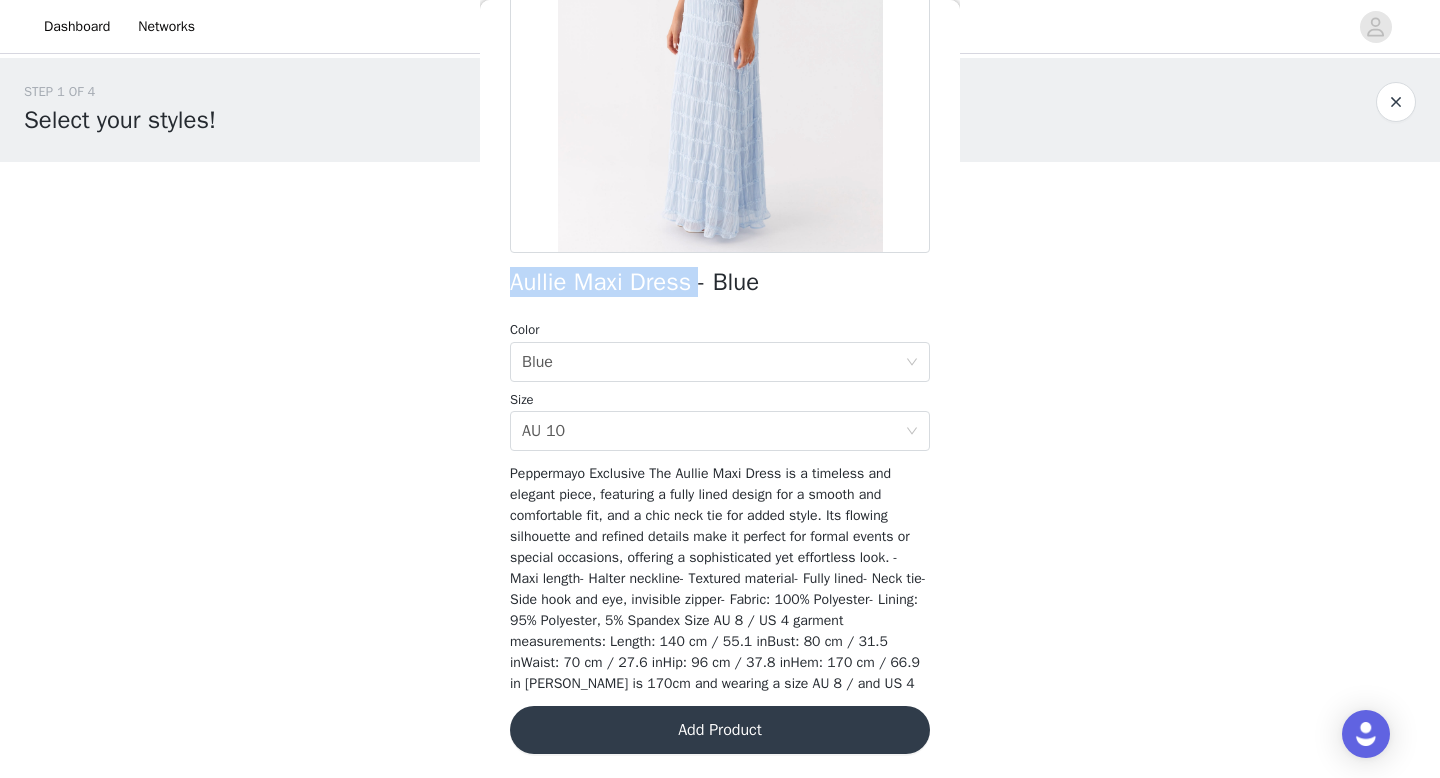 scroll, scrollTop: 0, scrollLeft: 0, axis: both 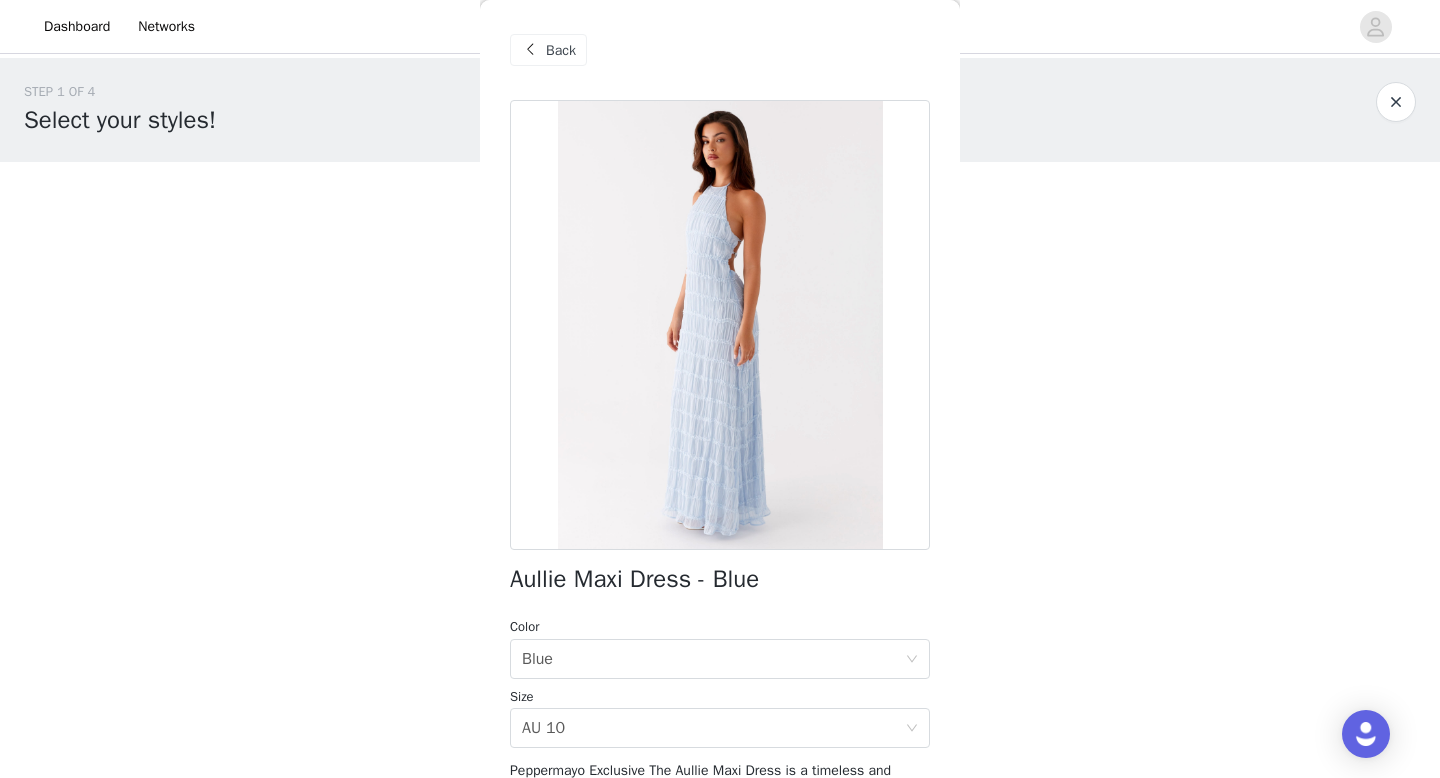 click on "Back" at bounding box center [561, 50] 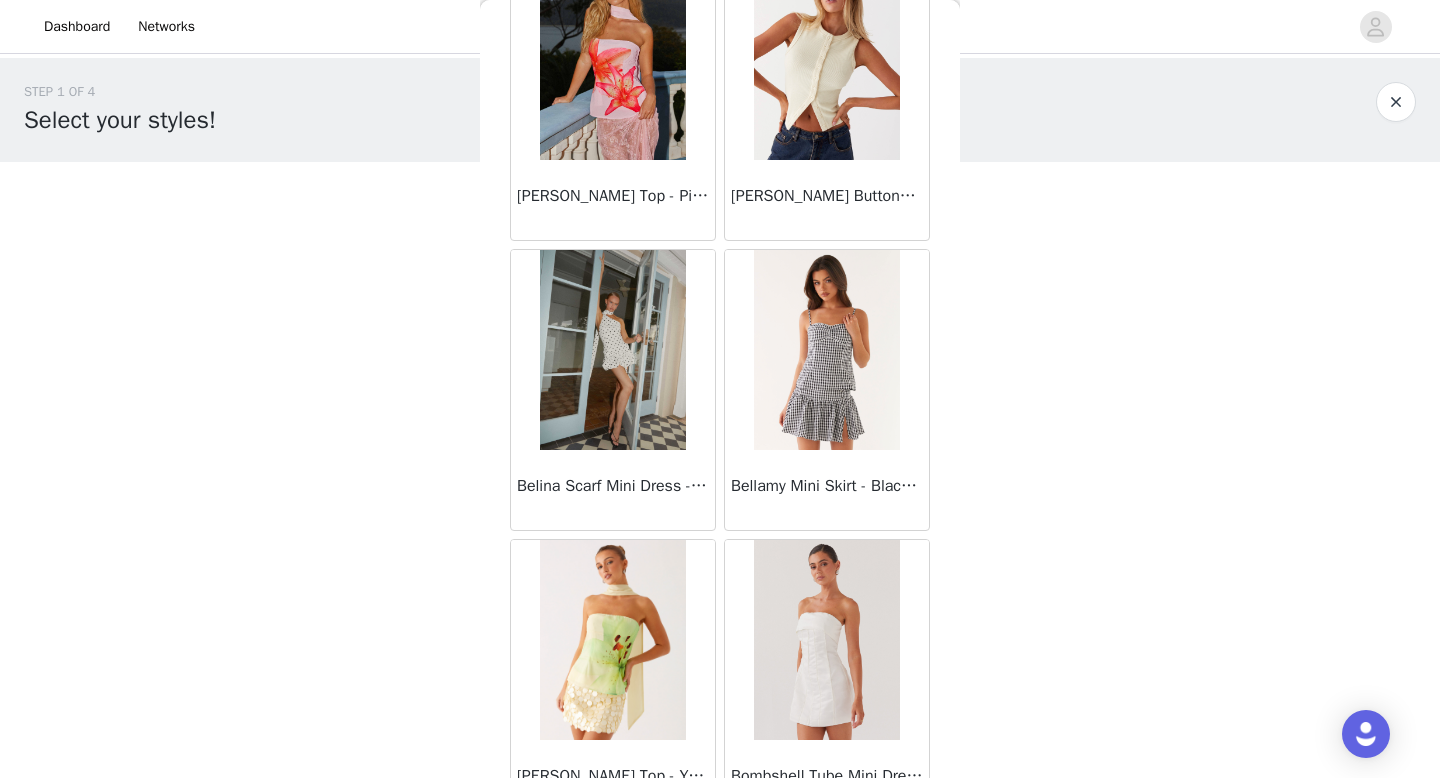 scroll, scrollTop: 3913, scrollLeft: 0, axis: vertical 